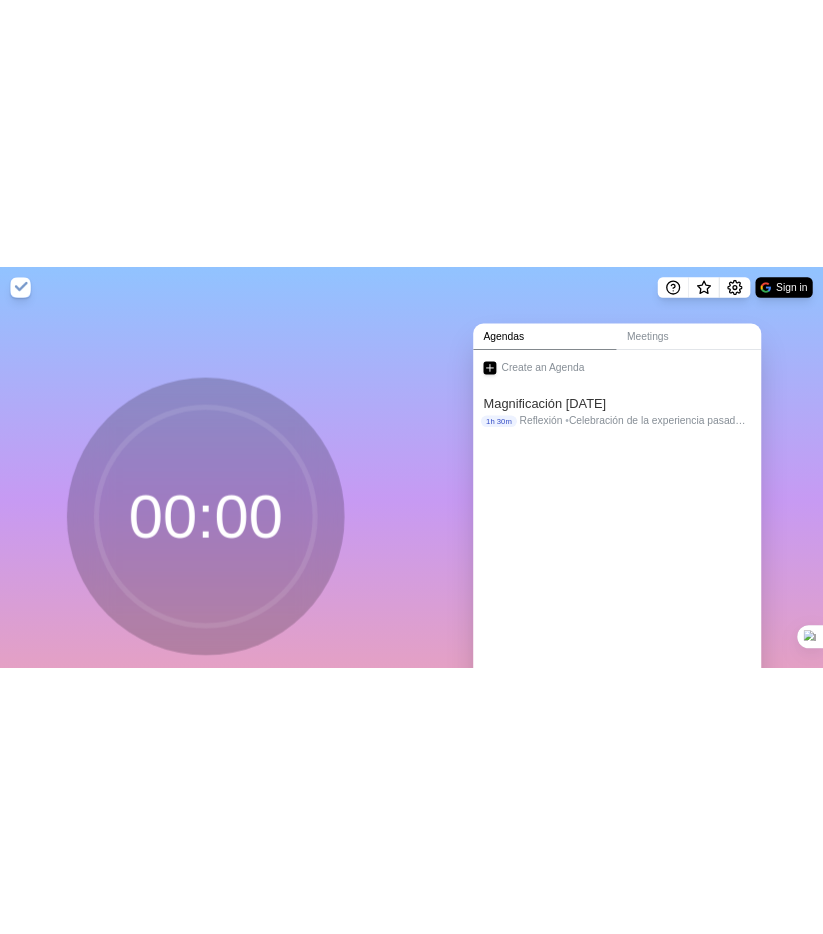 scroll, scrollTop: 0, scrollLeft: 0, axis: both 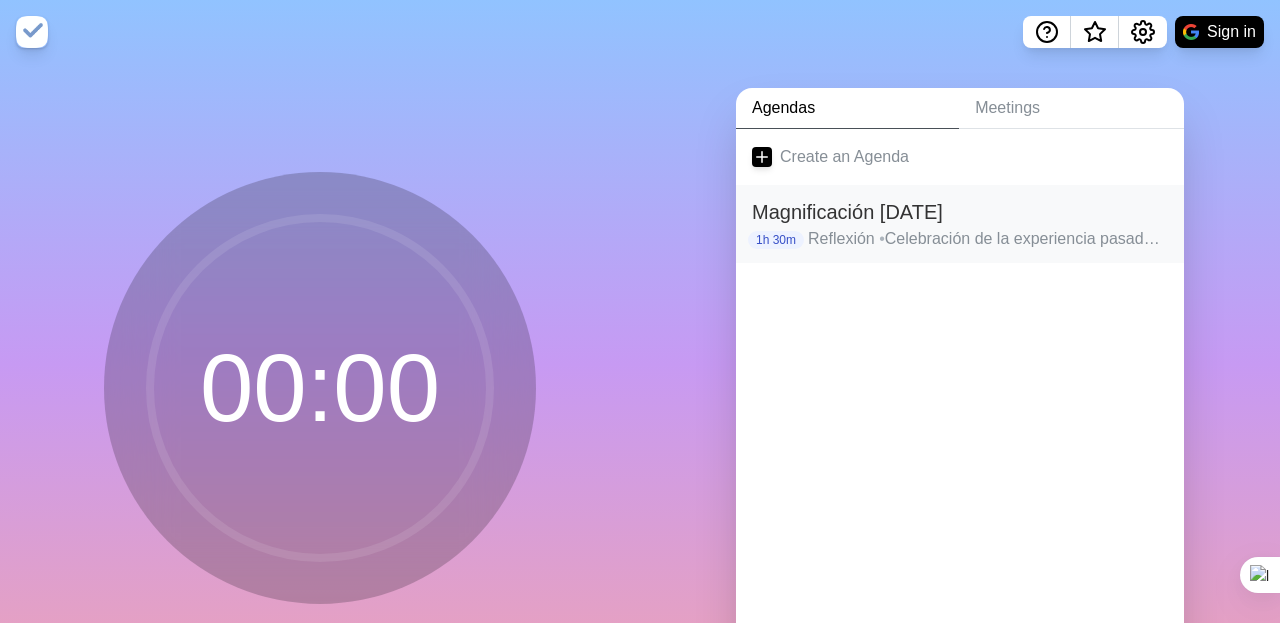 click on "Magnificación [DATE]" at bounding box center (960, 212) 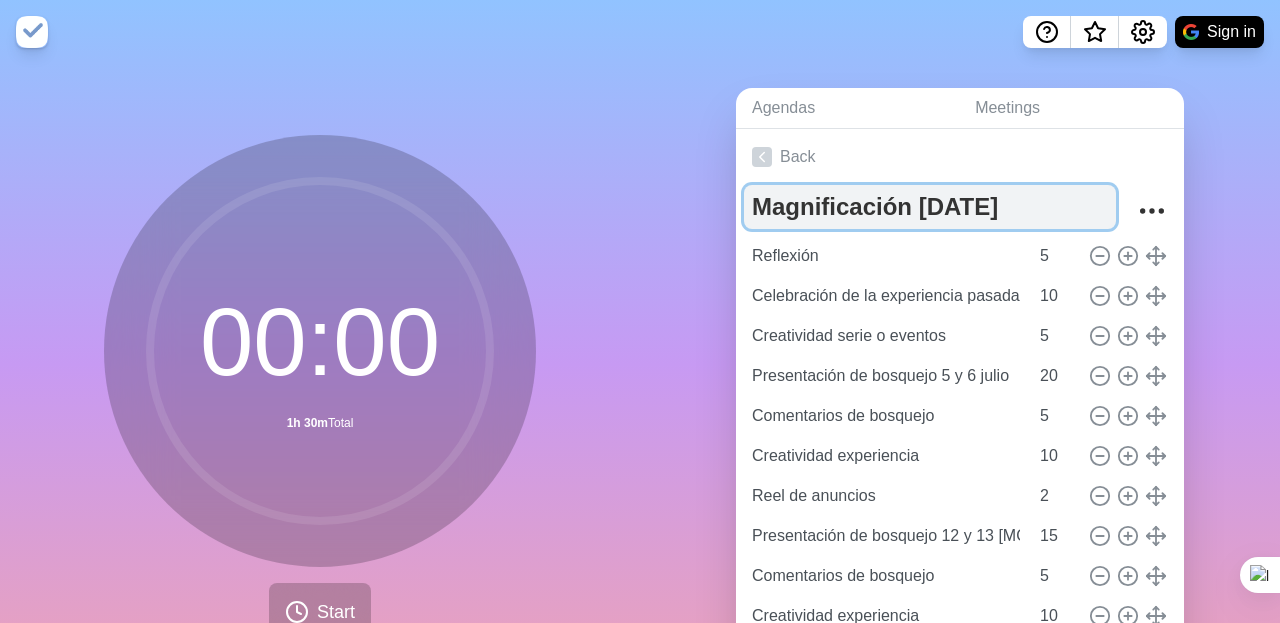 click on "Magnificación [DATE]" at bounding box center [930, 207] 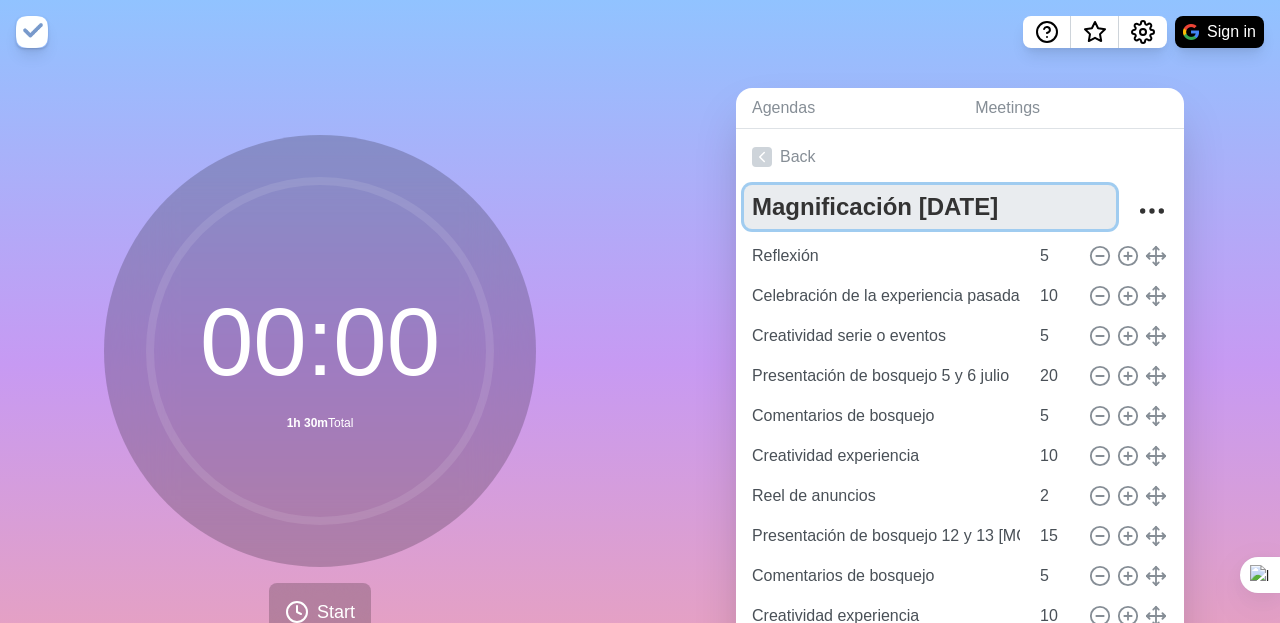type on "Magnificación [DATE]" 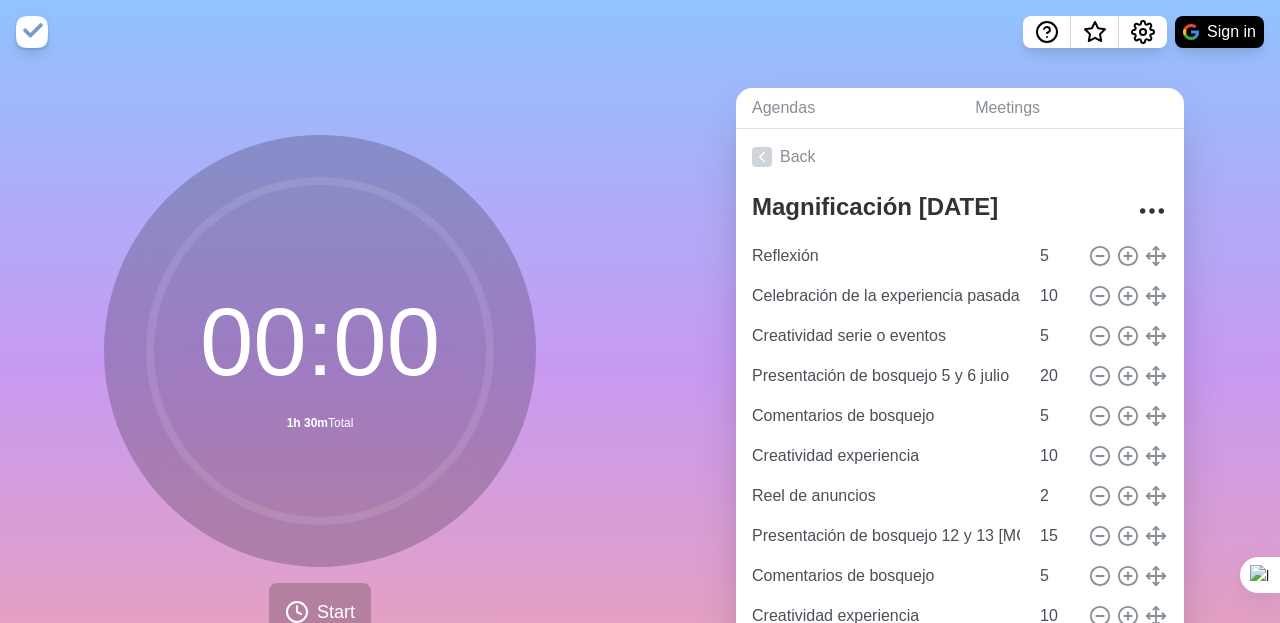 click on "Agendas   Meetings
Back     Magnificación 8 [MONTH]           Reflexión   5       Celebración de la experiencia pasada   10       Creatividad serie o eventos   5       Presentación de bosquejo 5 y 6 [MONTH]   20       Comentarios de bosquejo   5       Creatividad experiencia   10       Reel de anuncios   2       Presentación de bosquejo 12 y 13 [MONTH]   15       Comentarios de bosquejo   5       Creatividad experiencia   10       Oración de cierre   3" at bounding box center (960, 396) 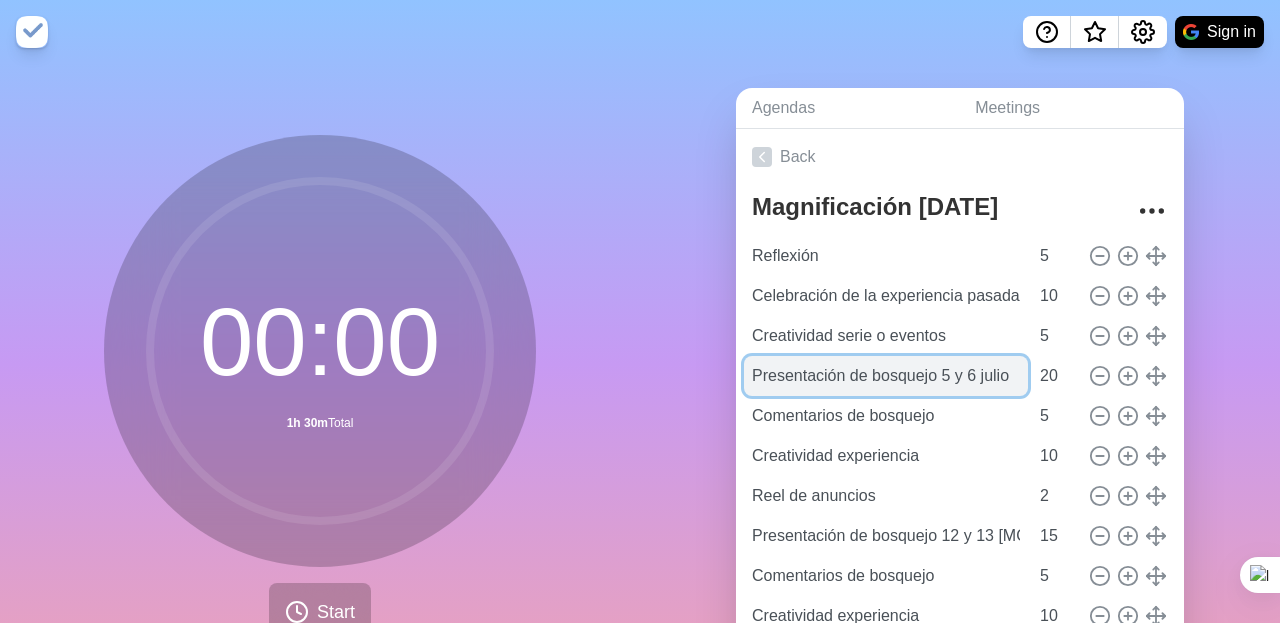 click on "Presentación de bosquejo 5 y 6 julio" at bounding box center [886, 376] 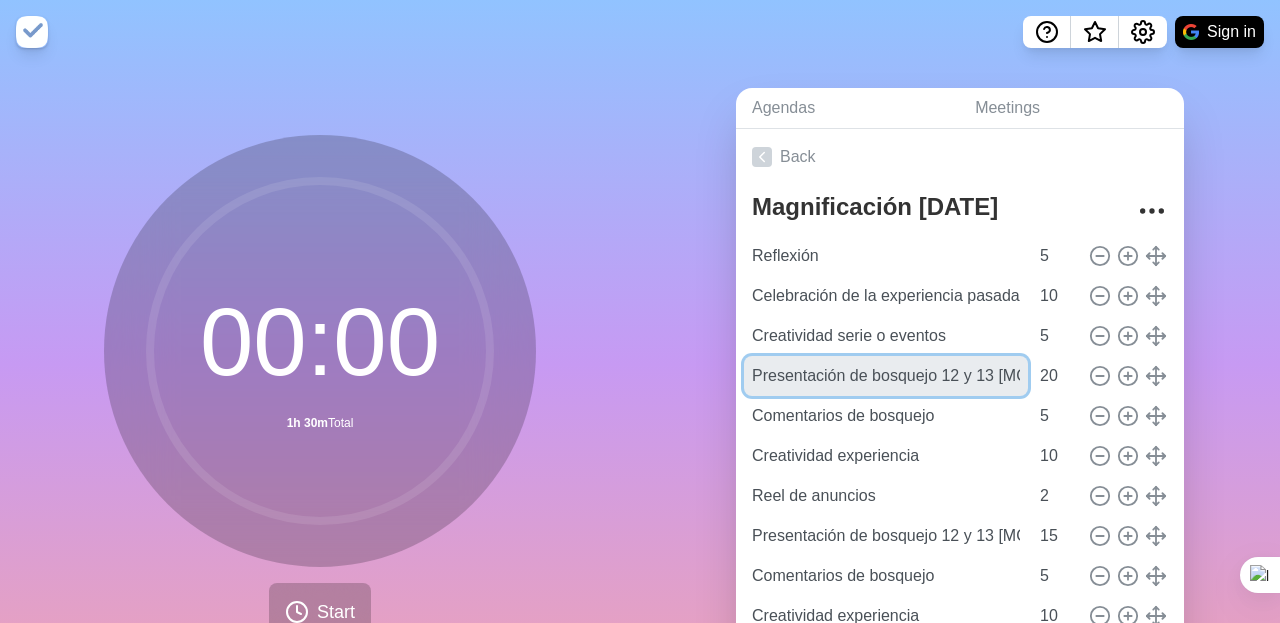 type on "Presentación de bosquejo 12 y 13 [MONTH]" 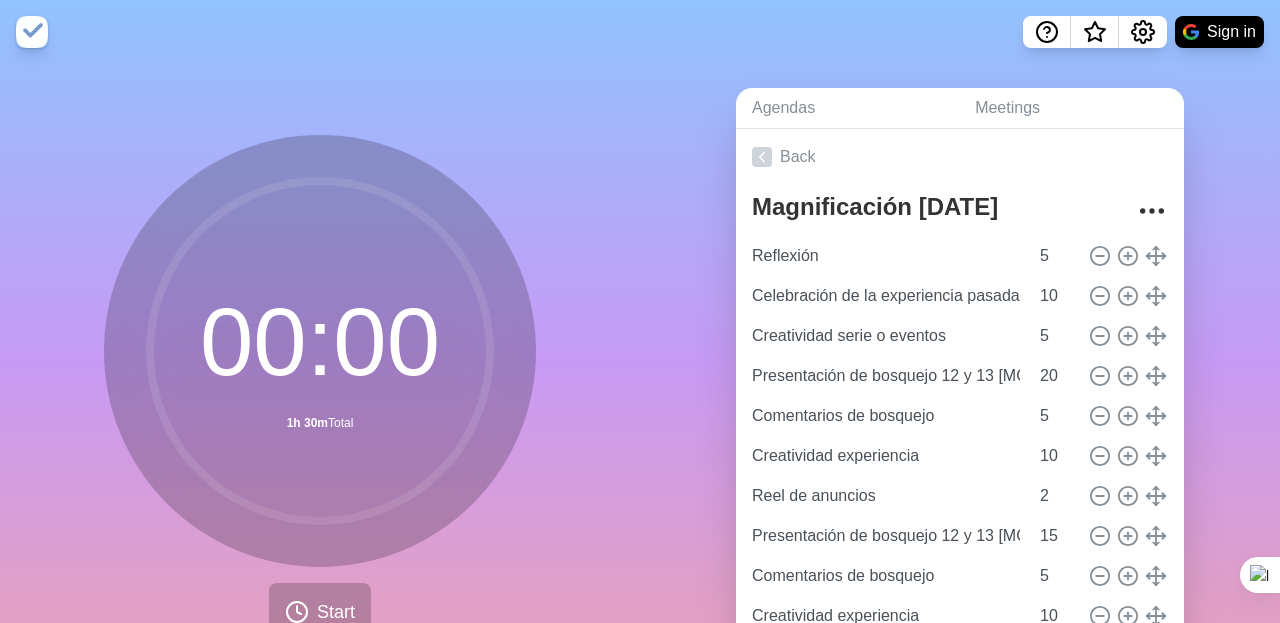 click on "Agendas   Meetings
Back     Magnificación [DATE]           Reflexión   5       Celebración de la experiencia pasada   10       Creatividad serie o eventos   5       Presentación de bosquejo [DATE] y [DATE]   20       Comentarios de bosquejo   5       Creatividad experiencia   10       Reel de anuncios   2       Presentación de bosquejo [DATE] y [DATE]   15       Comentarios de bosquejo   5       Creatividad experiencia   10       Oración de cierre   3" at bounding box center (960, 396) 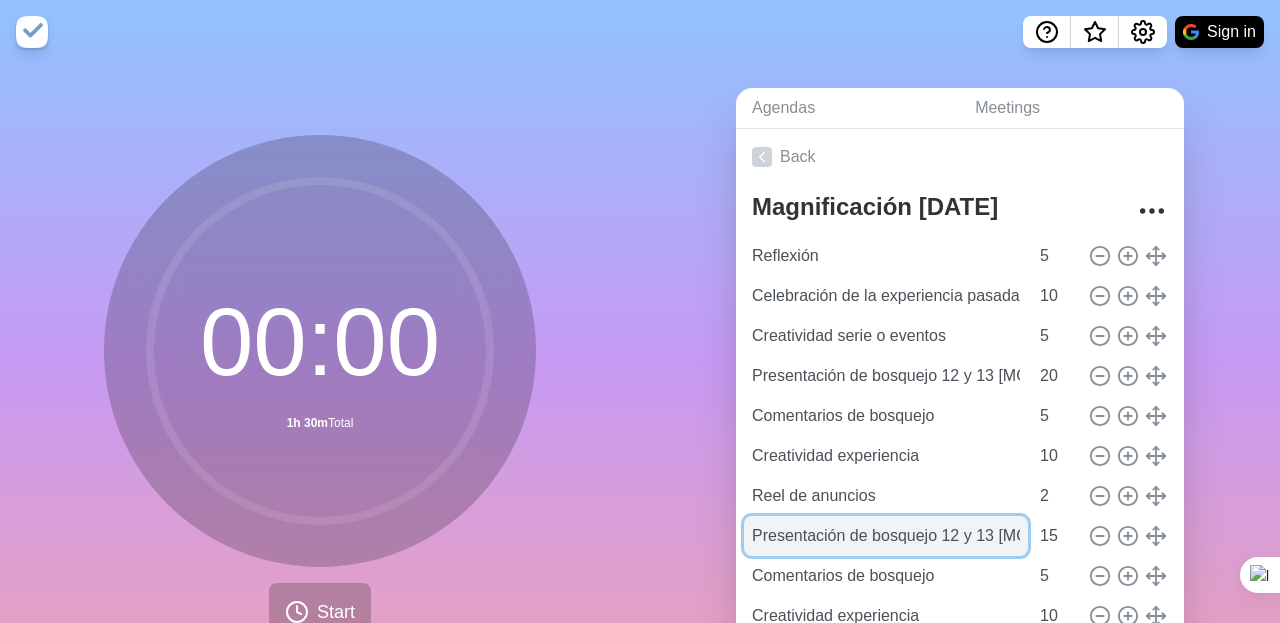 click on "Presentación de bosquejo 12 y 13 [MONTH]" at bounding box center (886, 536) 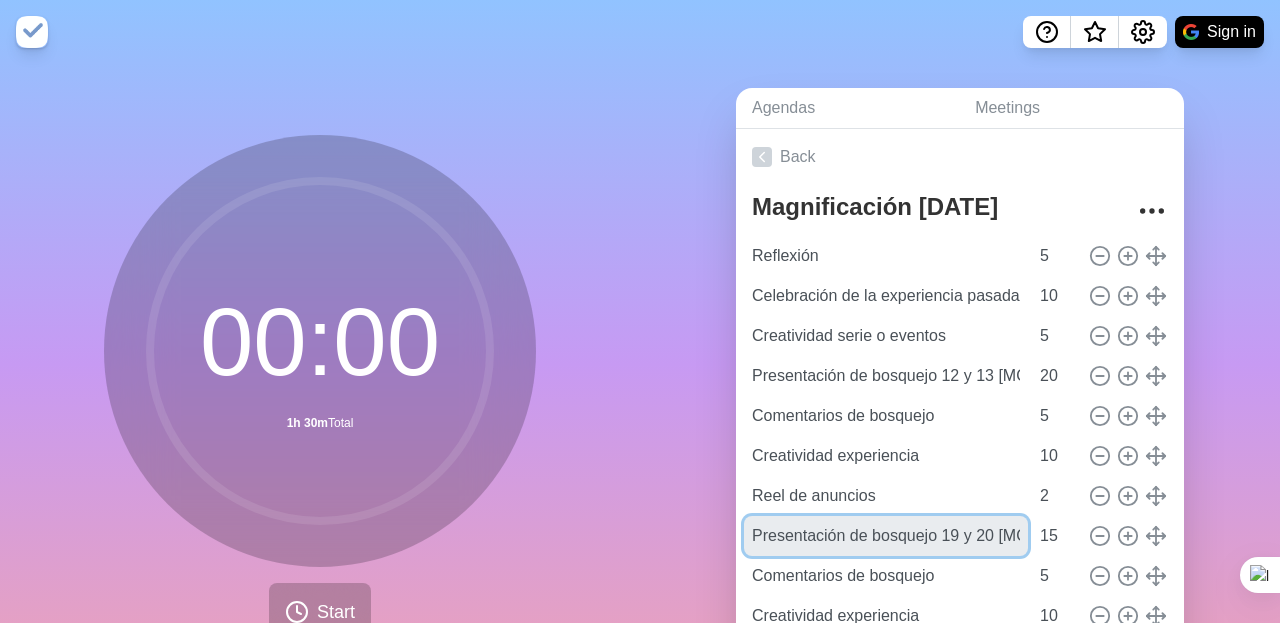 type on "Presentación de bosquejo 19 y 20 [MONTH]" 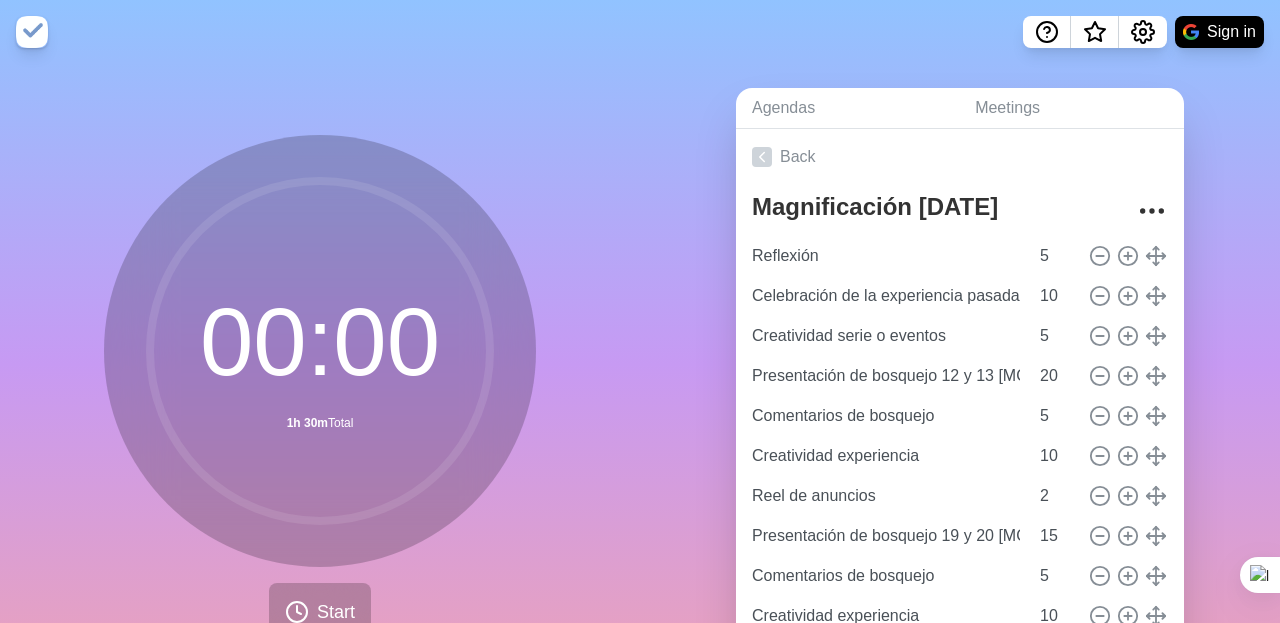 click on "Agendas   Meetings
Back     Magnificación [DATE]           Reflexión   5       Celebración de la experiencia pasada   10       Creatividad serie o eventos   5       Presentación de bosquejo 12 y 13 julio   20       Comentarios de bosquejo   5       Creatividad experiencia   10       Reel de anuncios   2       Presentación de bosquejo 19 y 20 julio   15       Comentarios de bosquejo   5       Creatividad experiencia   10       Oración de cierre   3" at bounding box center (960, 396) 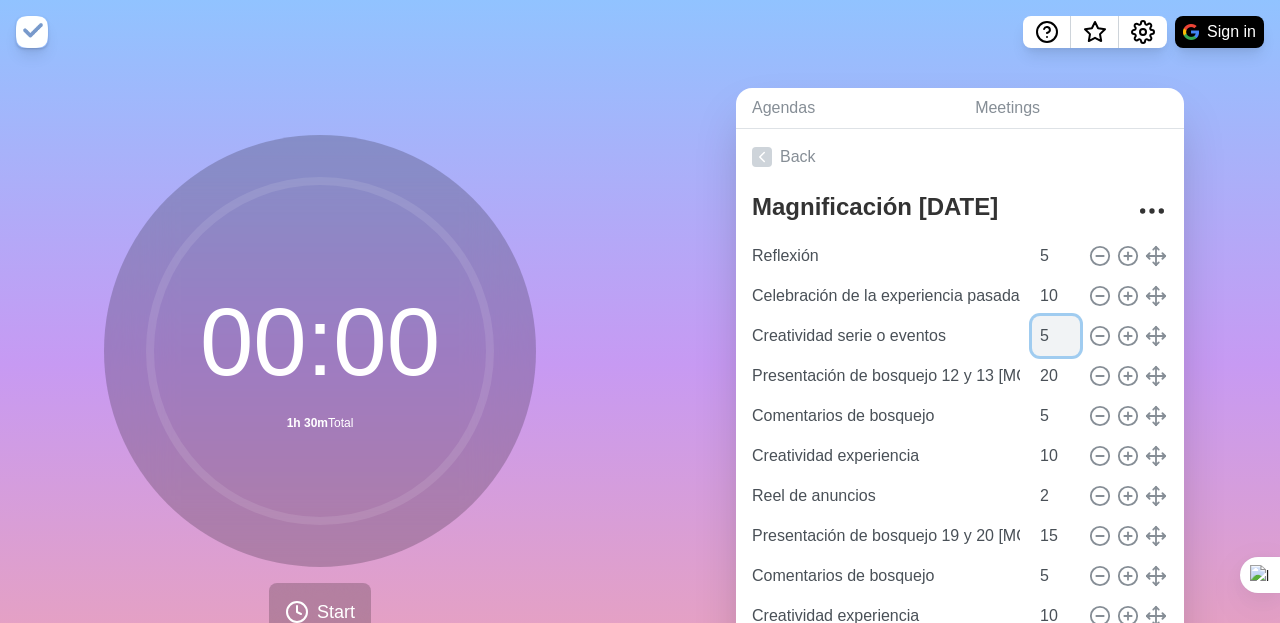 click on "5" at bounding box center (1056, 336) 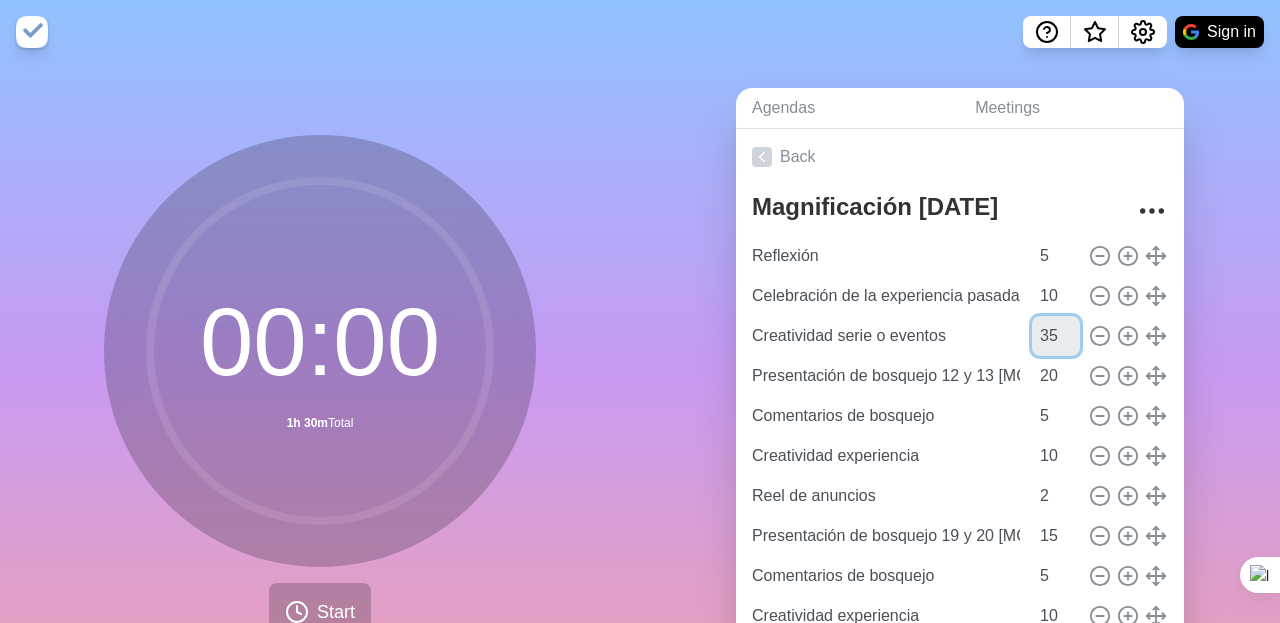 type on "35" 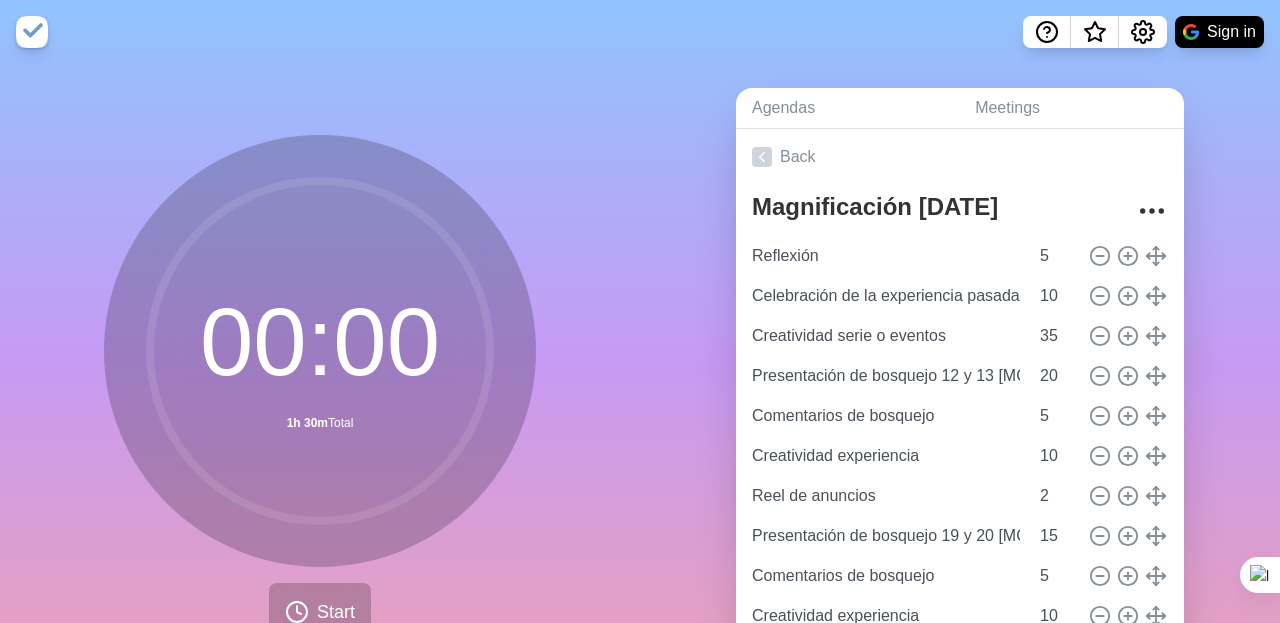 click on "Agendas   Meetings
Back     Magnificación [DATE]           Reflexión   [NUMBER]       Celebración de la experiencia pasada   [NUMBER]       Creatividad serie o eventos   [NUMBER]       Presentación de bosquejo [DATE] y [DATE]   [NUMBER]       Comentarios de bosquejo   [NUMBER]       Creatividad experiencia   [NUMBER]       Reel de anuncios   [NUMBER]       Presentación de bosquejo [DATE] y [DATE]   [NUMBER]       Comentarios de bosquejo   [NUMBER]       Creatividad experiencia   [NUMBER]       Oración de cierre   [NUMBER]" at bounding box center [960, 396] 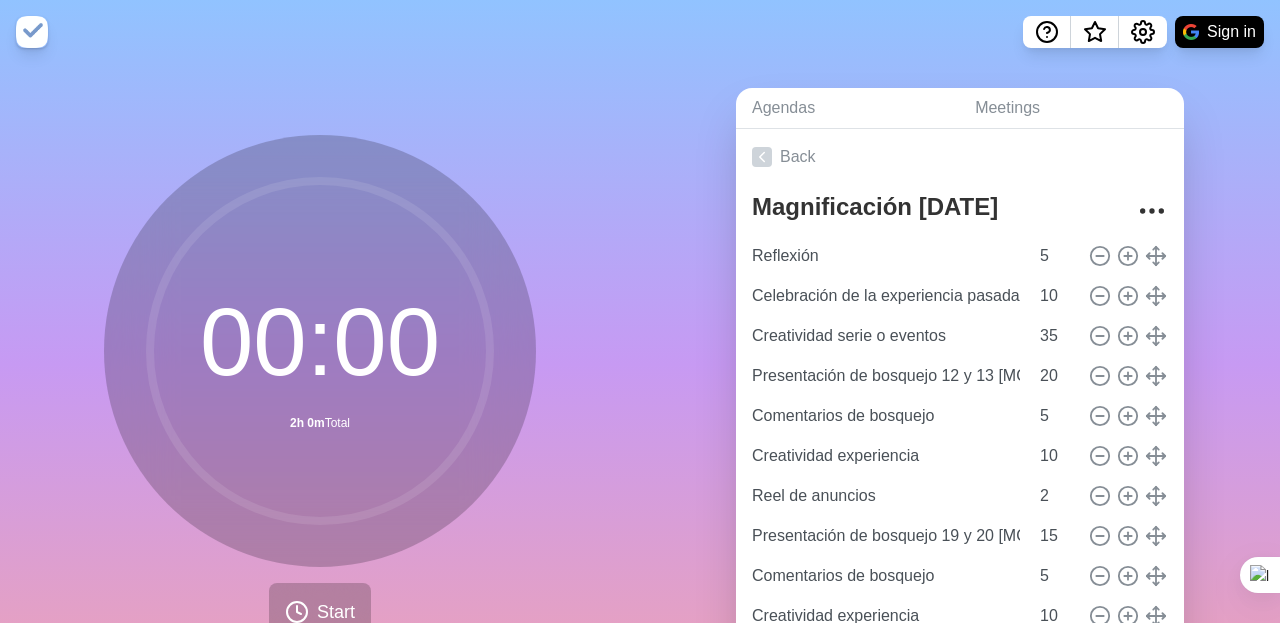 click on "Agendas   Meetings
Back     Magnificación [DATE]           Reflexión   [NUMBER]       Celebración de la experiencia pasada   [NUMBER]       Creatividad serie o eventos   [NUMBER]       Presentación de bosquejo [DATE] y [DATE]   [NUMBER]       Comentarios de bosquejo   [NUMBER]       Creatividad experiencia   [NUMBER]       Reel de anuncios   [NUMBER]       Presentación de bosquejo [DATE] y [DATE]   [NUMBER]       Comentarios de bosquejo   [NUMBER]       Creatividad experiencia   [NUMBER]       Oración de cierre   [NUMBER]" at bounding box center [960, 396] 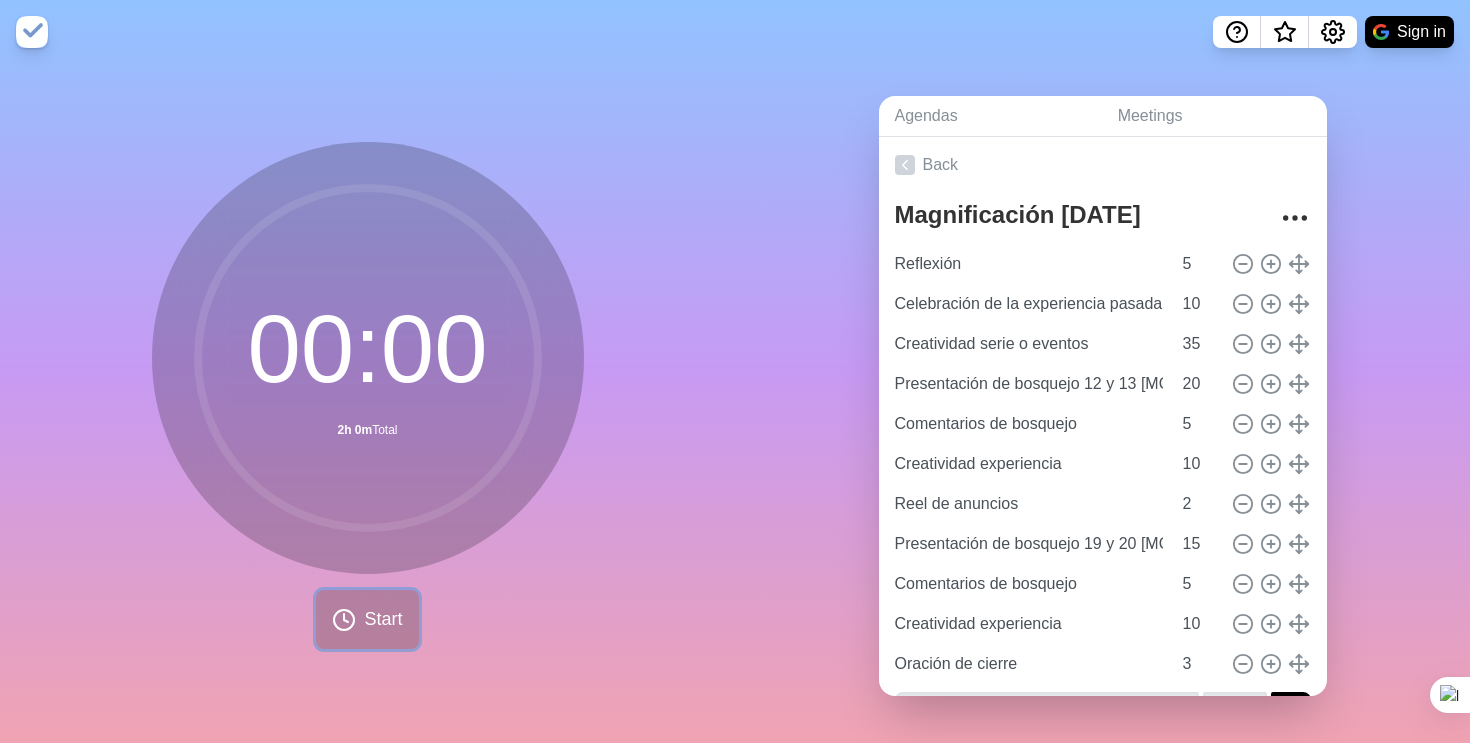 click on "Start" at bounding box center (383, 619) 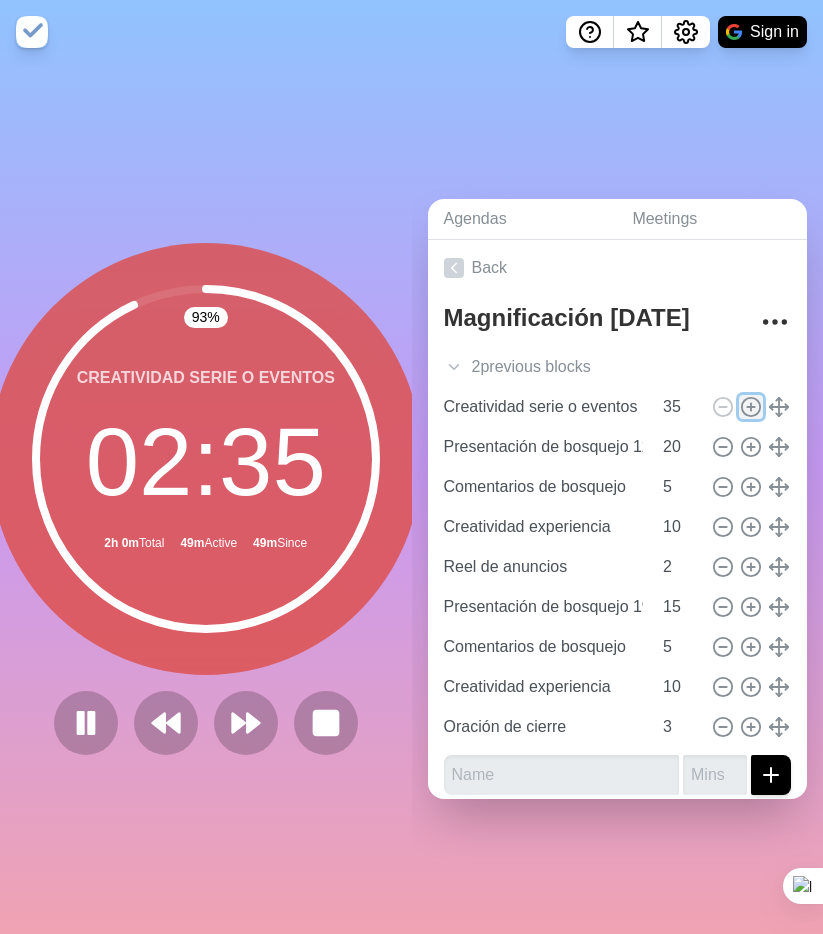 click at bounding box center [751, 406] 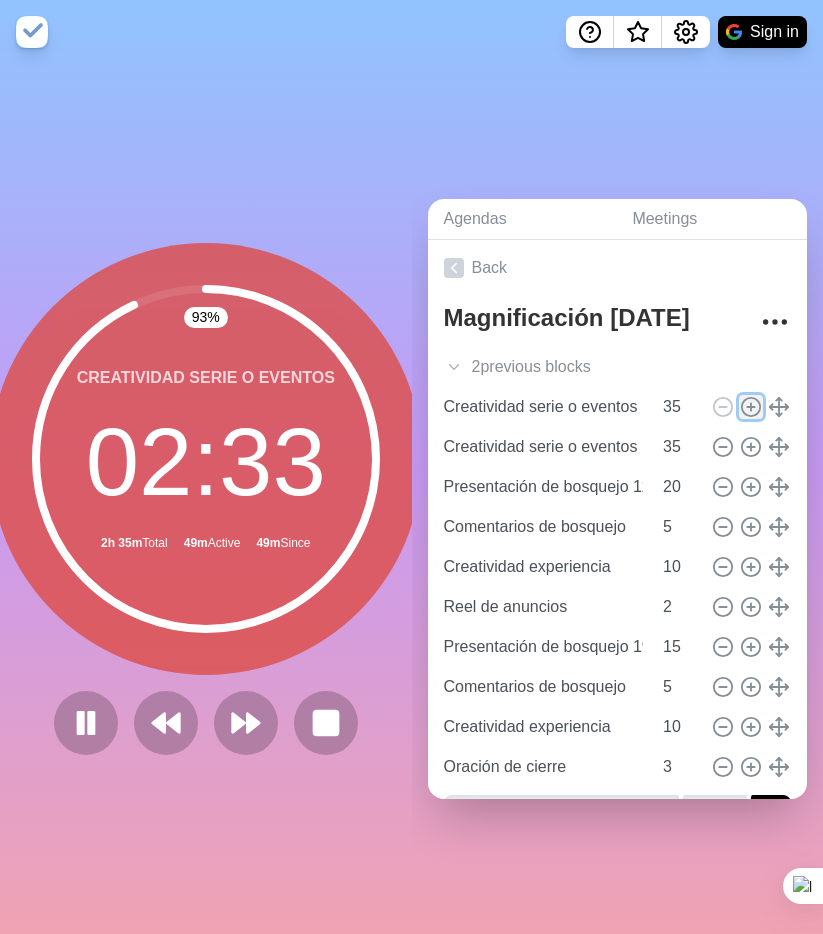 click at bounding box center (751, 406) 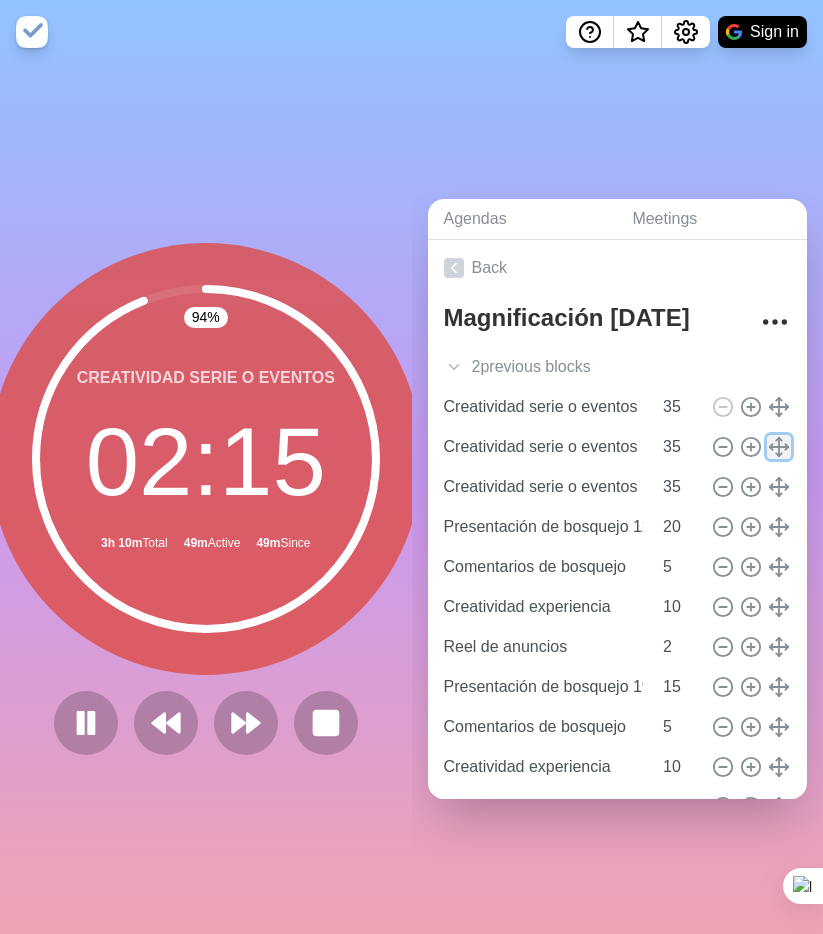 click at bounding box center (779, 447) 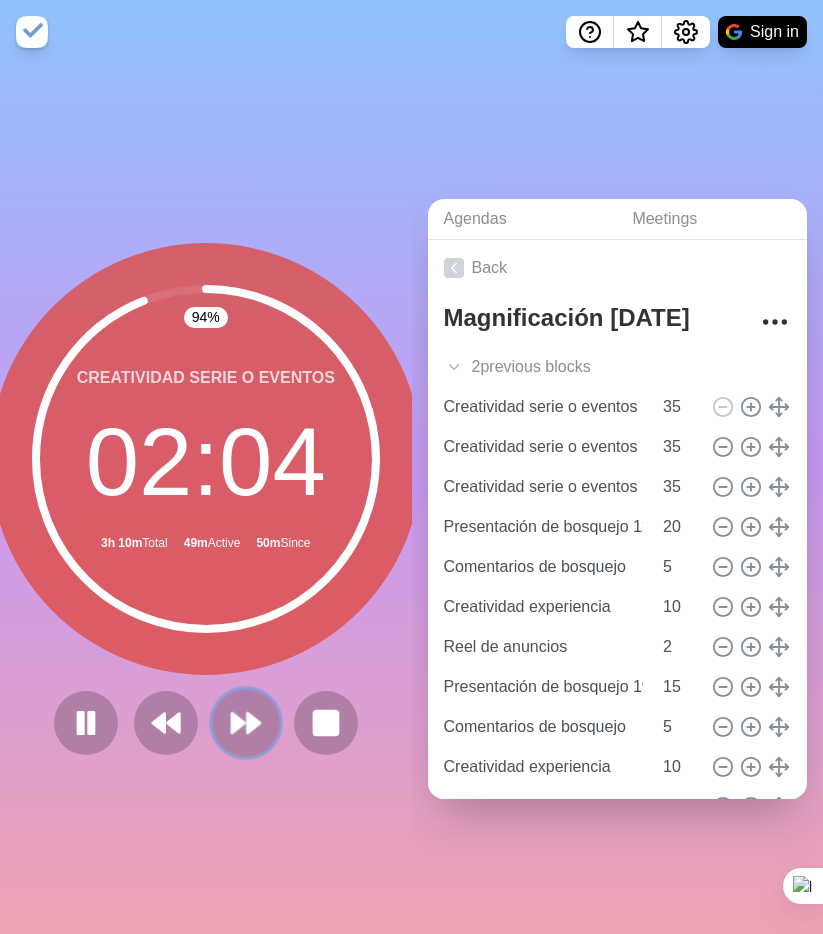 click at bounding box center (253, 723) 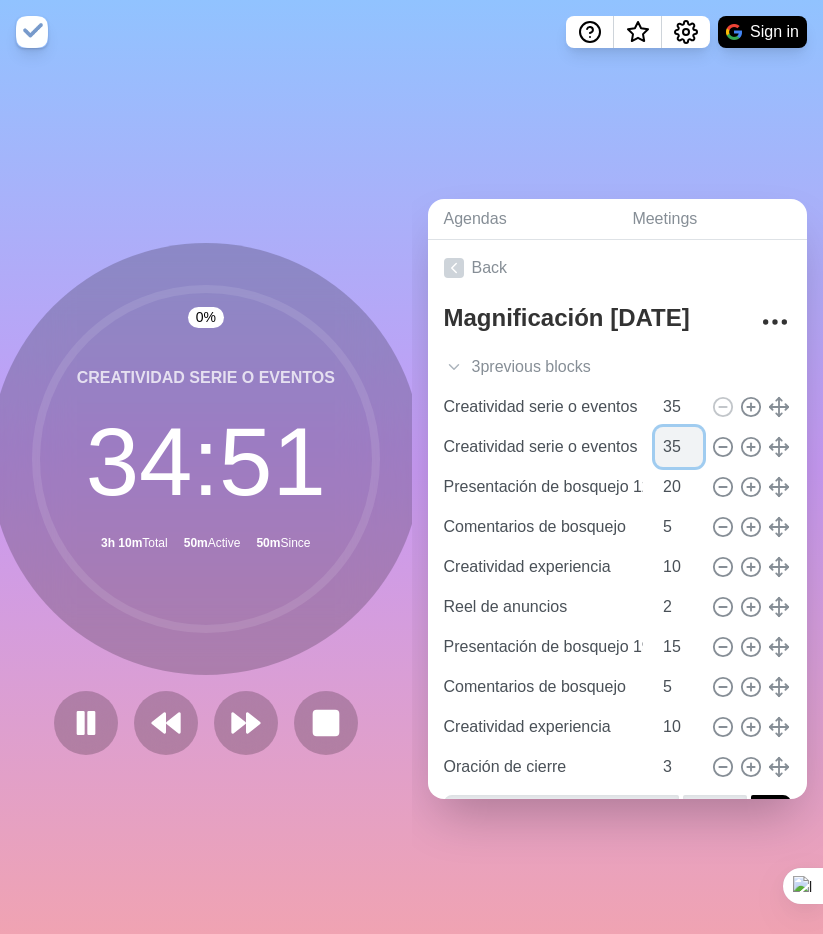 click on "35" at bounding box center (679, 447) 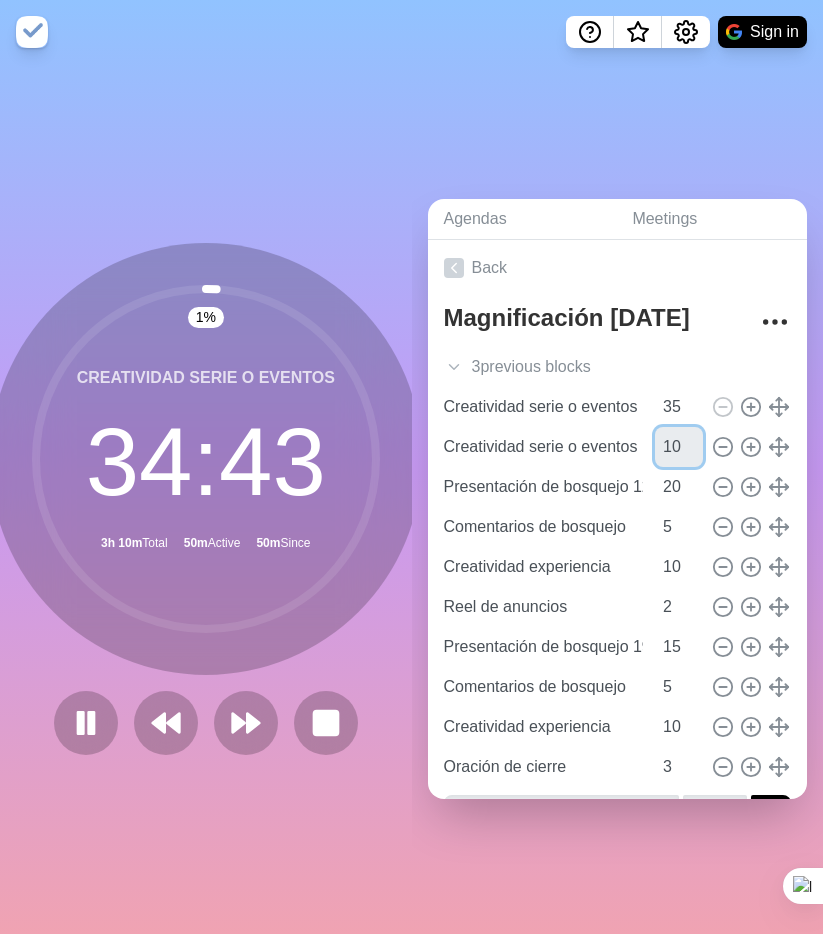 type on "10" 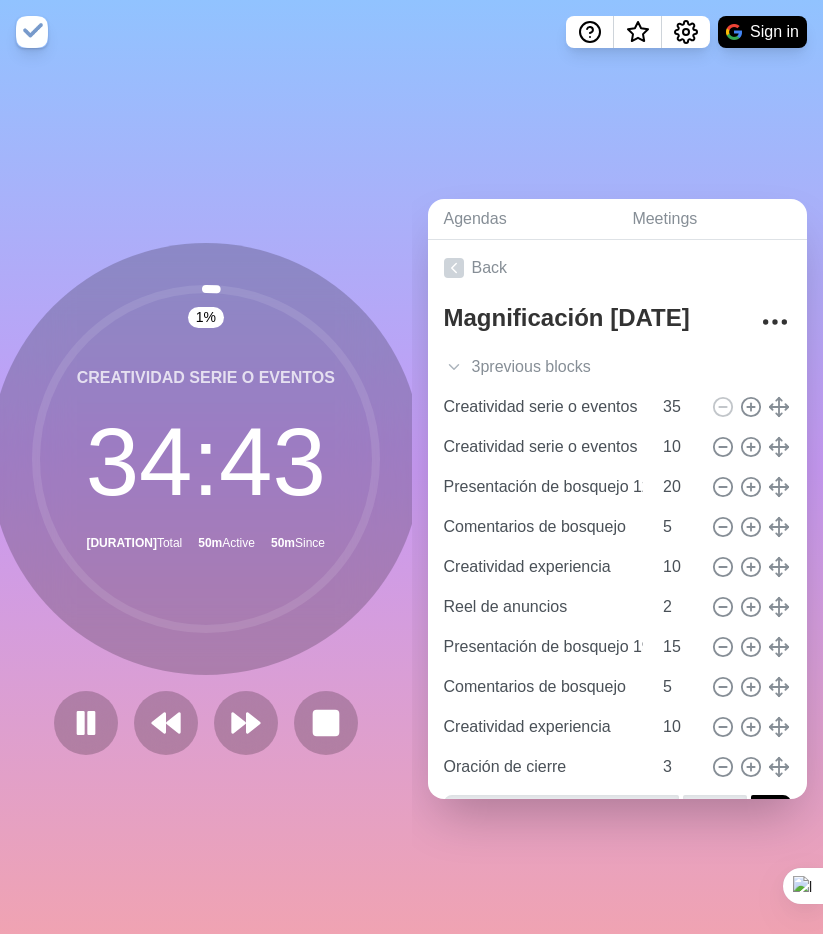 click on "Agendas   Meetings
Back     Magnificación [DATE]           3  previous block
s   Reflexión   5       Celebración de la experiencia pasada   10       Creatividad serie o eventos   35       Creatividad serie o eventos   35       Creatividad serie o eventos   10       Presentación de bosquejo 12 y 13 julio   20       Comentarios de bosquejo   5       Creatividad experiencia   10       Reel de anuncios   2       Presentación de bosquejo 19 y 20 julio   15       Comentarios de bosquejo   5       Creatividad experiencia   10       Oración de cierre   3" at bounding box center [618, 499] 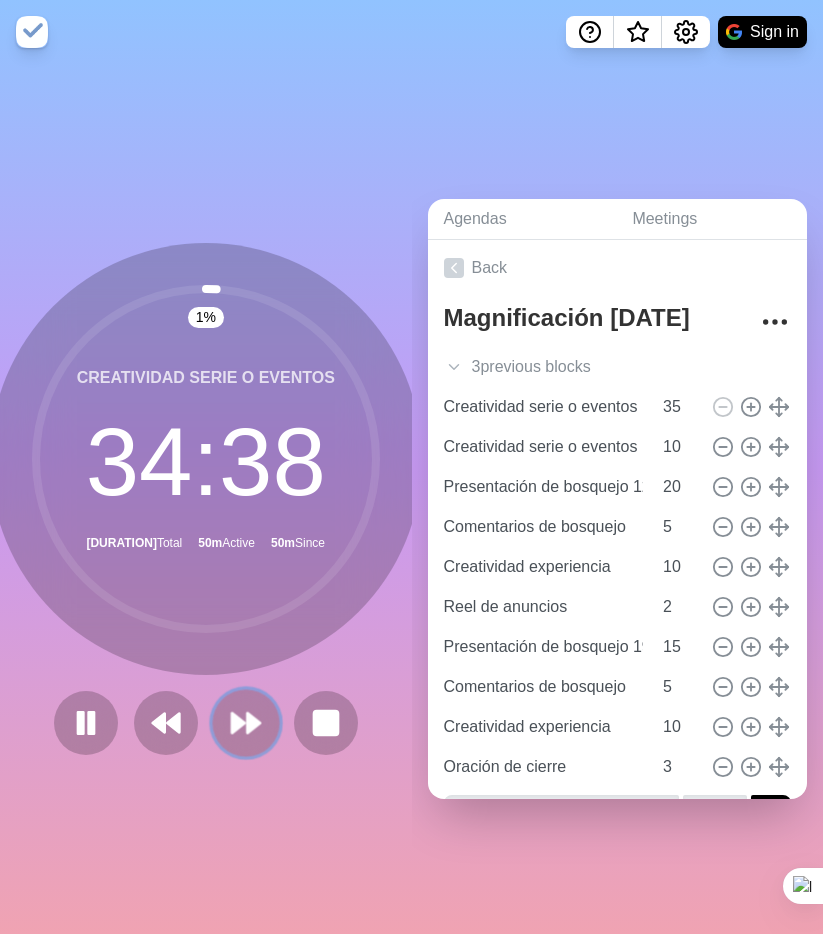click at bounding box center [246, 723] 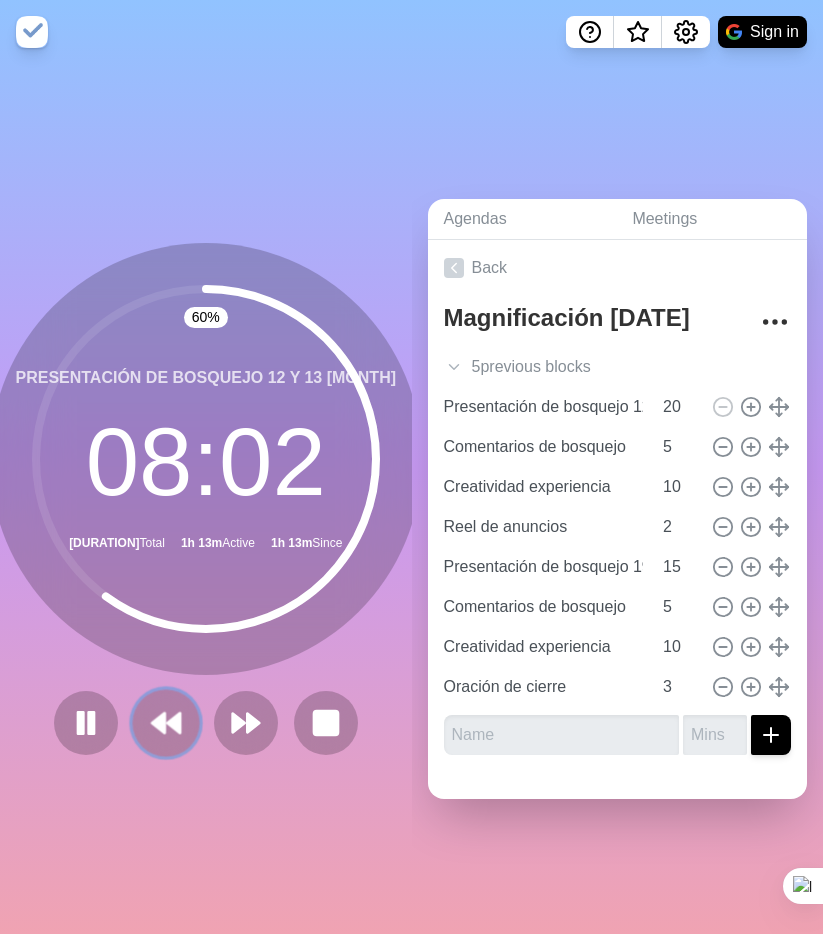 click at bounding box center (158, 723) 